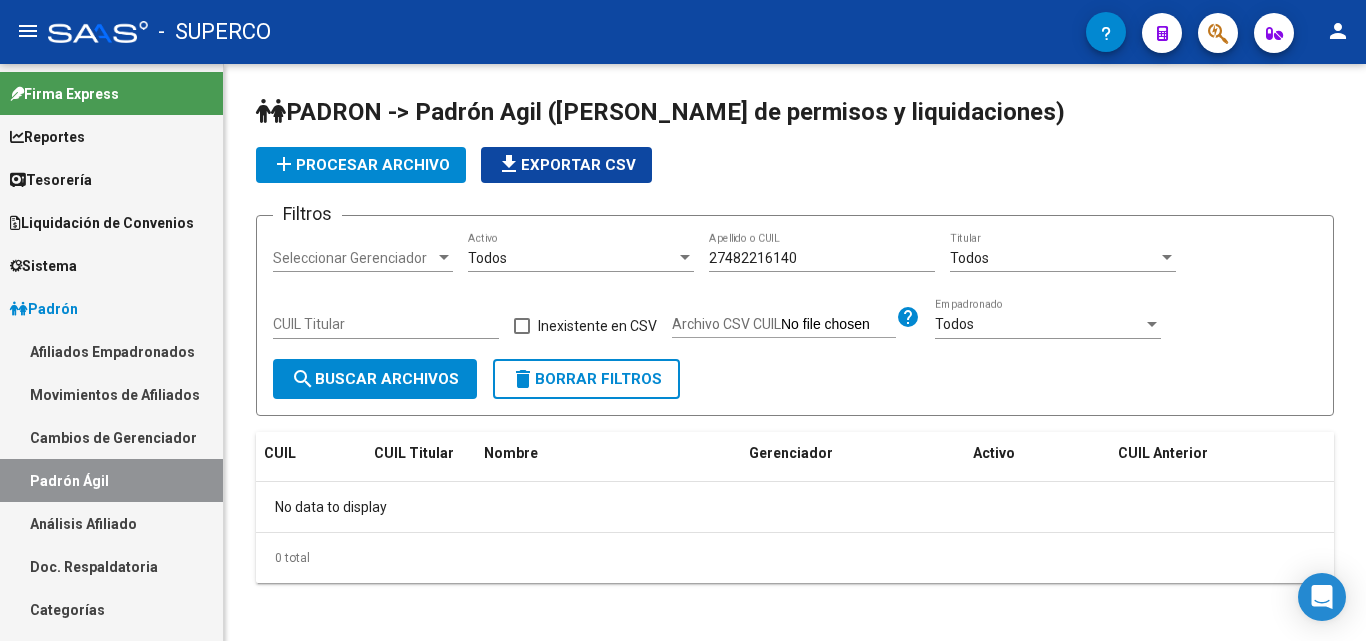 scroll, scrollTop: 0, scrollLeft: 0, axis: both 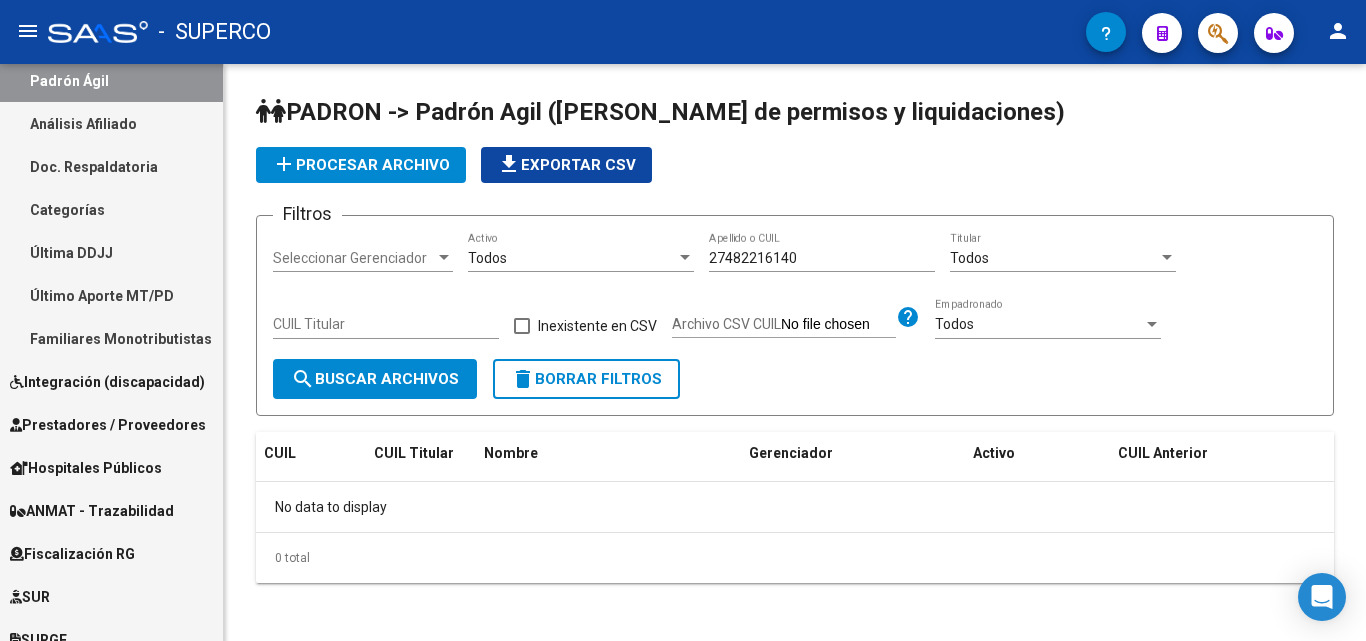 click on "Prestadores / Proveedores" at bounding box center (108, 425) 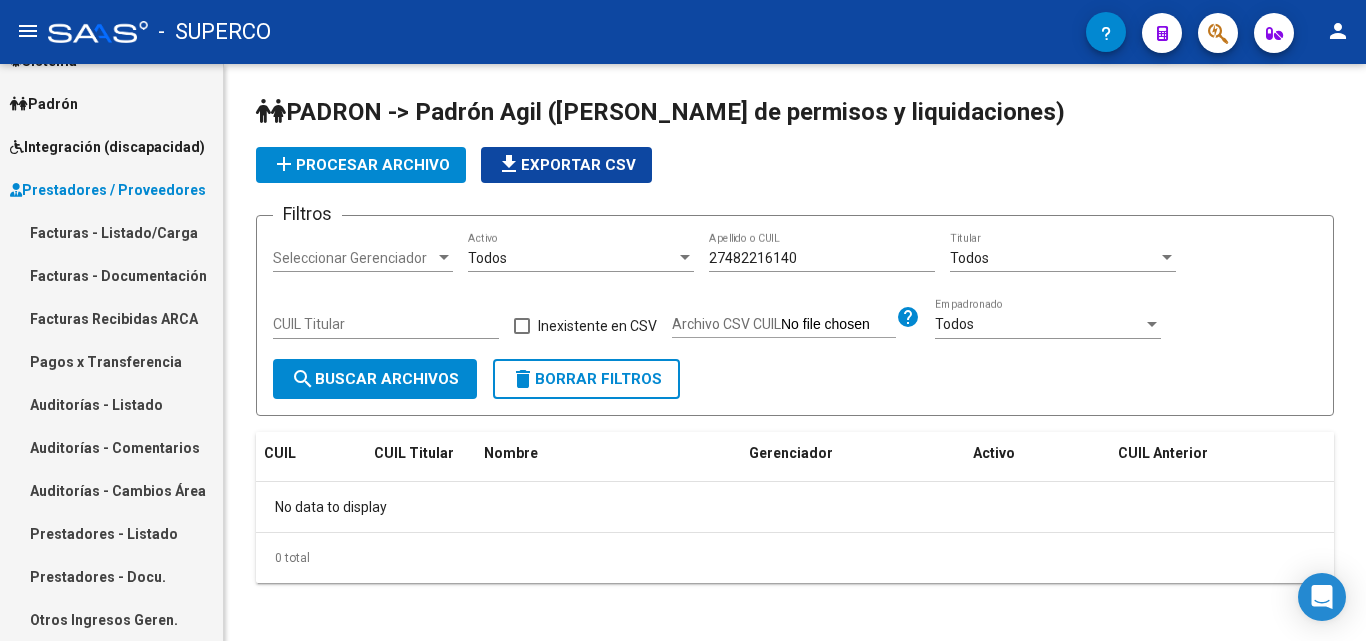scroll, scrollTop: 200, scrollLeft: 0, axis: vertical 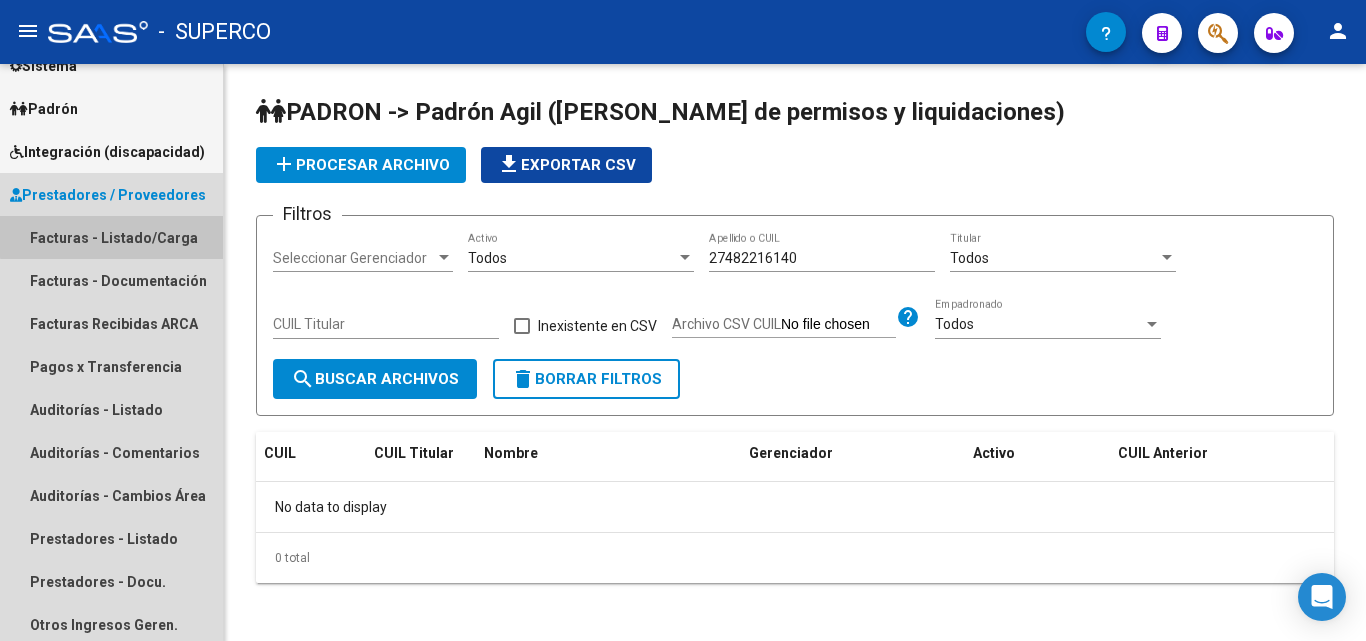 click on "Facturas - Listado/Carga" at bounding box center [111, 237] 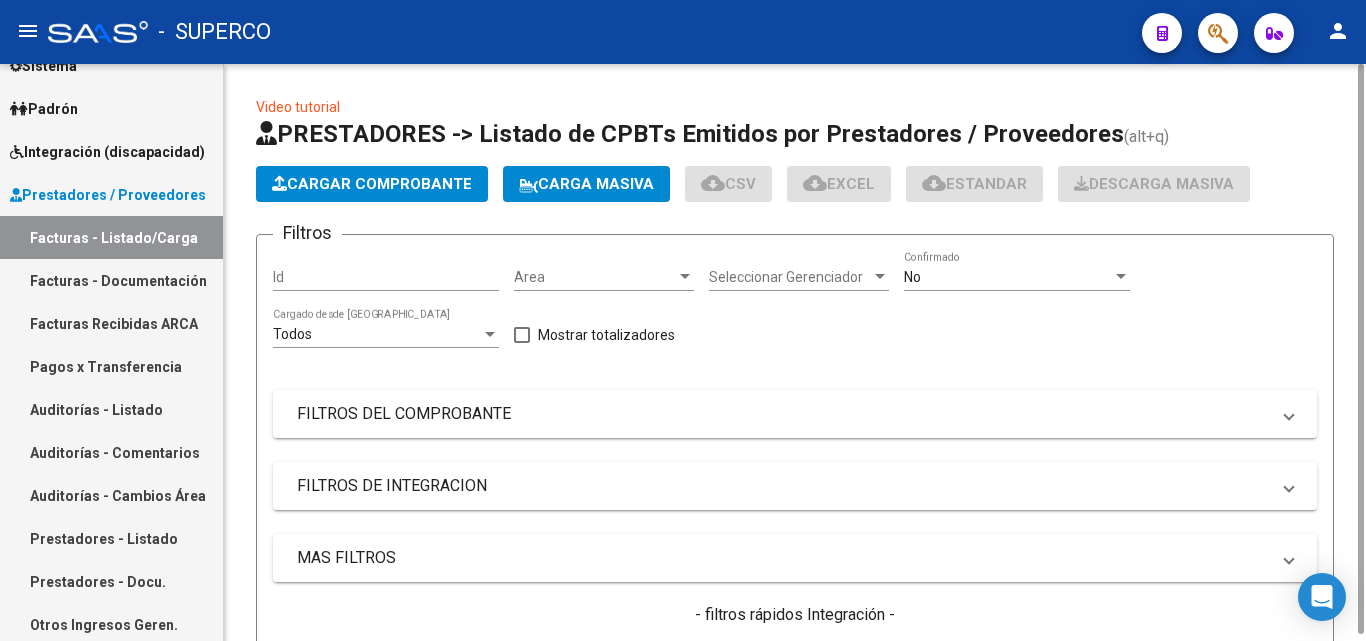 click on "No" at bounding box center [912, 277] 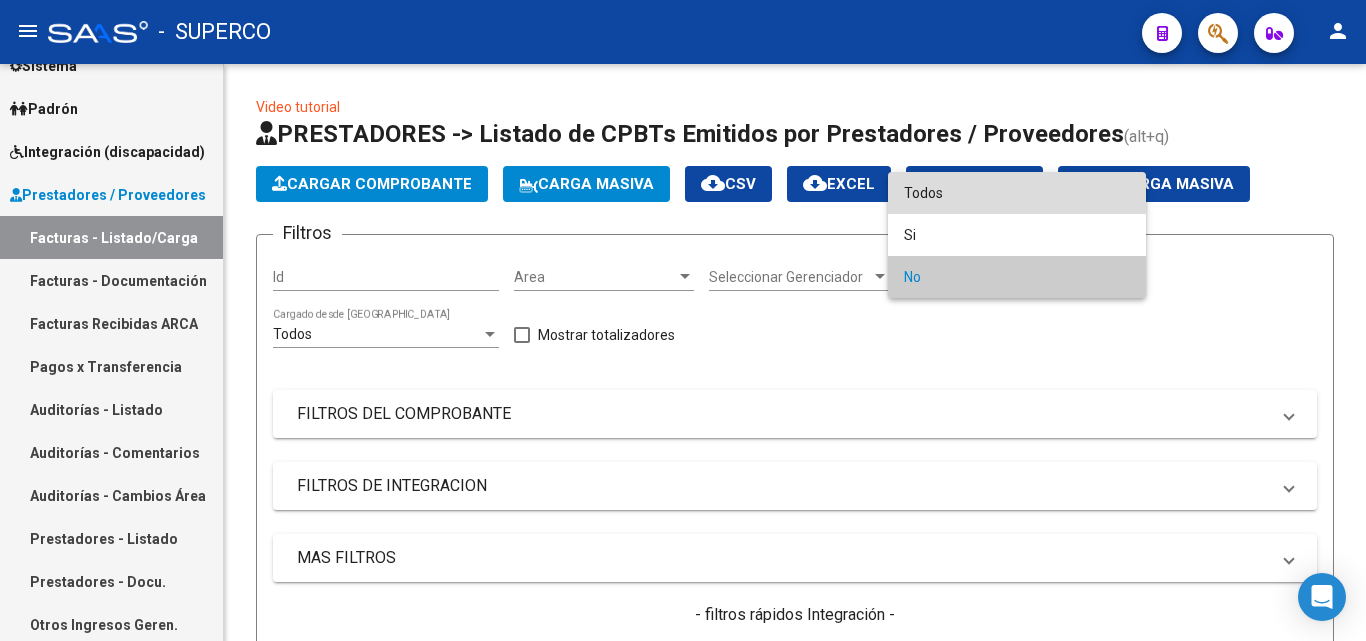 click on "Todos" at bounding box center (1017, 193) 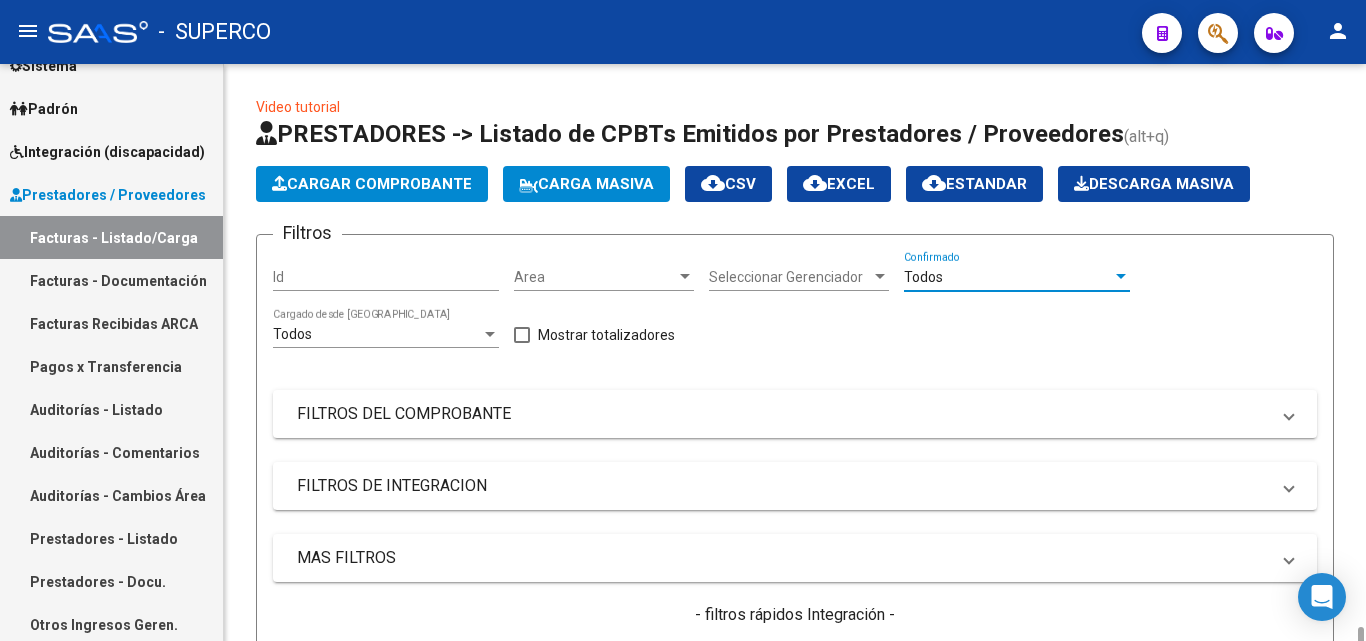 scroll, scrollTop: 400, scrollLeft: 0, axis: vertical 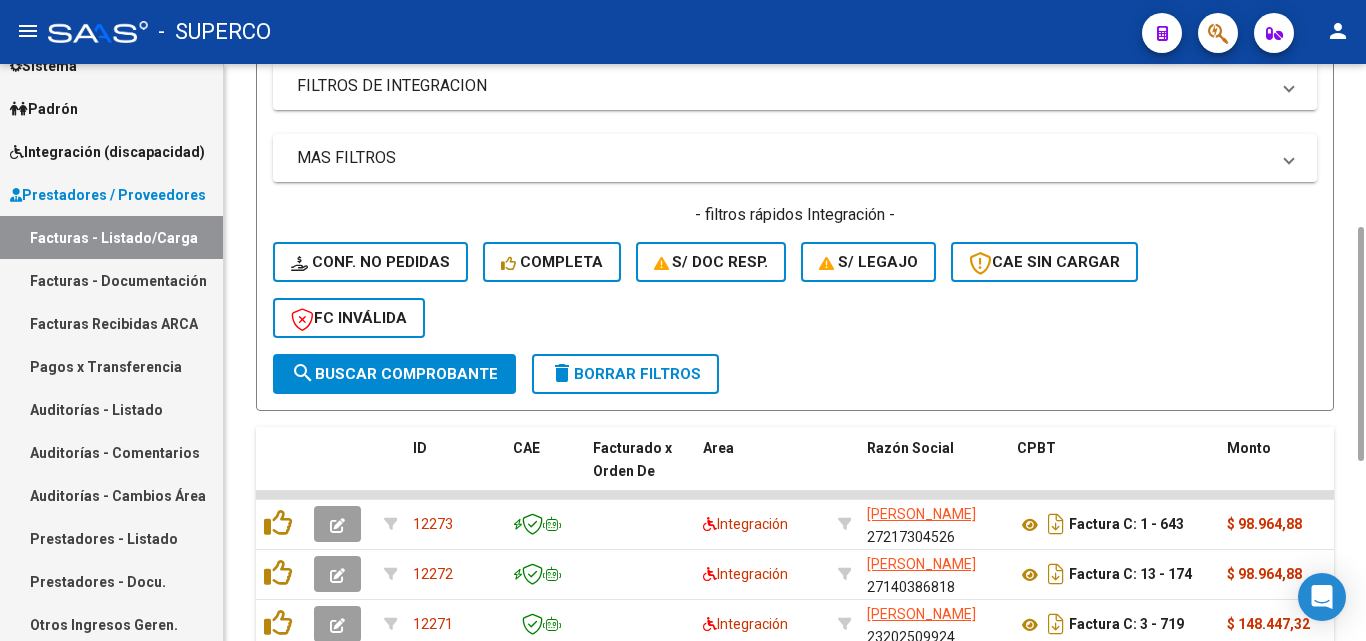 click on "search  Buscar Comprobante" 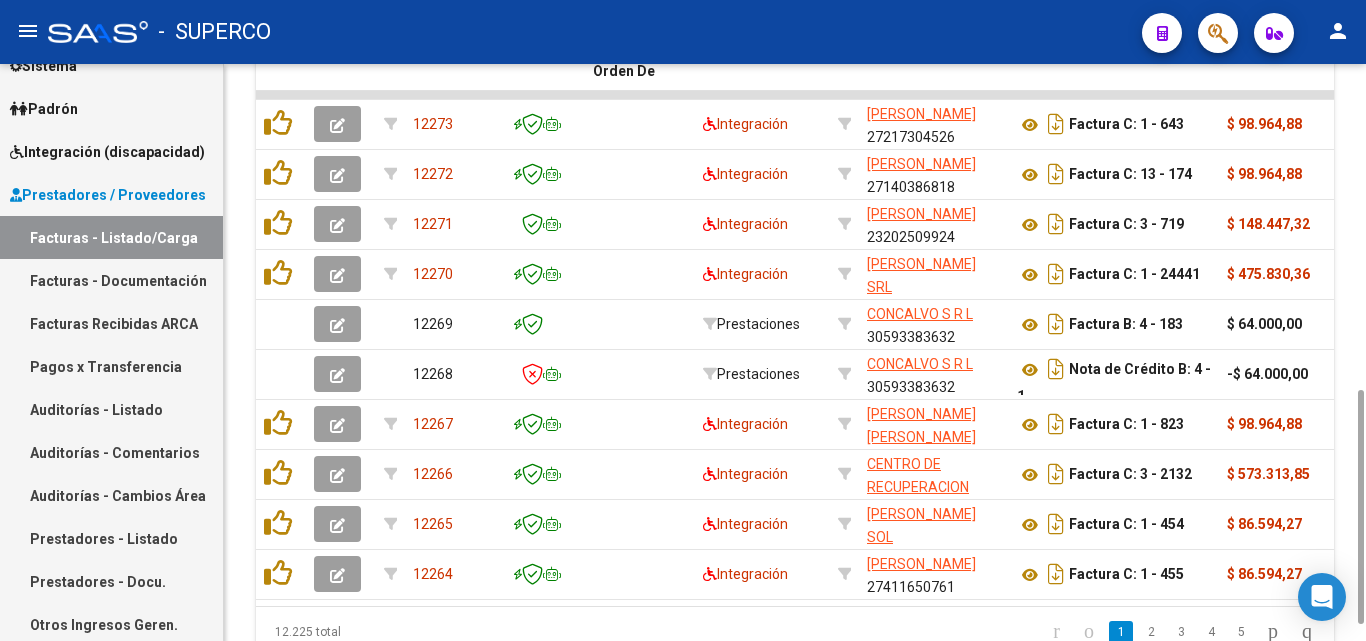 scroll, scrollTop: 0, scrollLeft: 0, axis: both 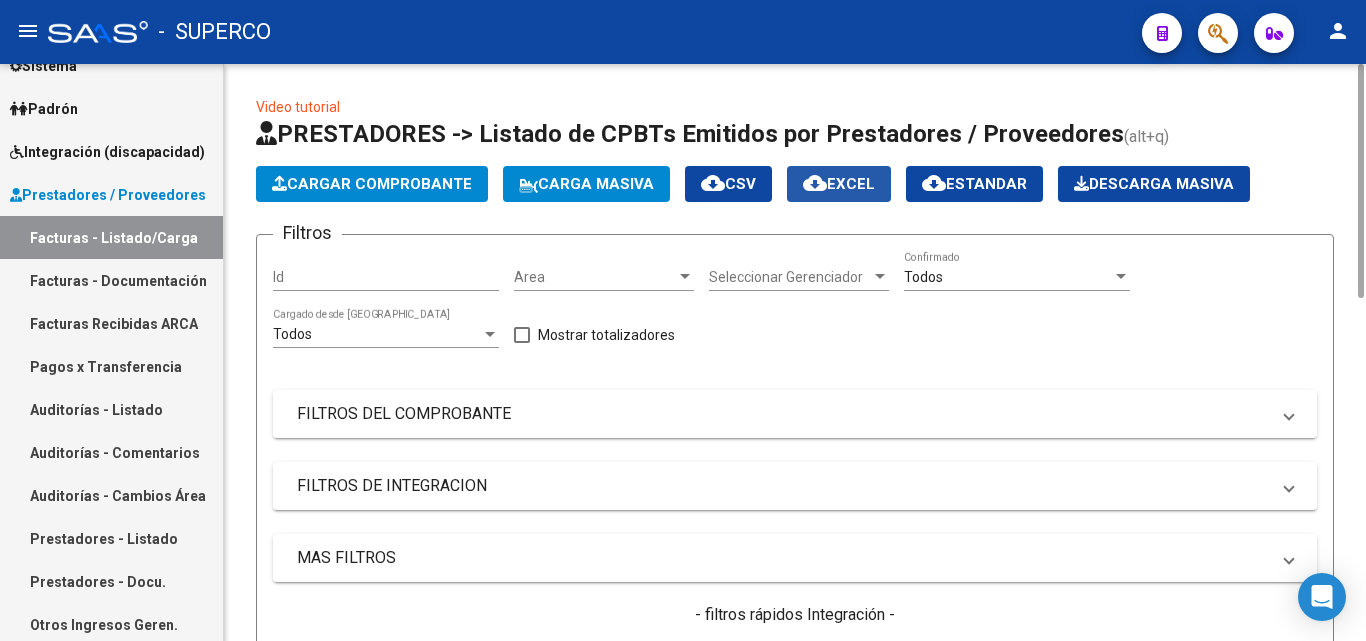 click on "cloud_download  EXCEL" 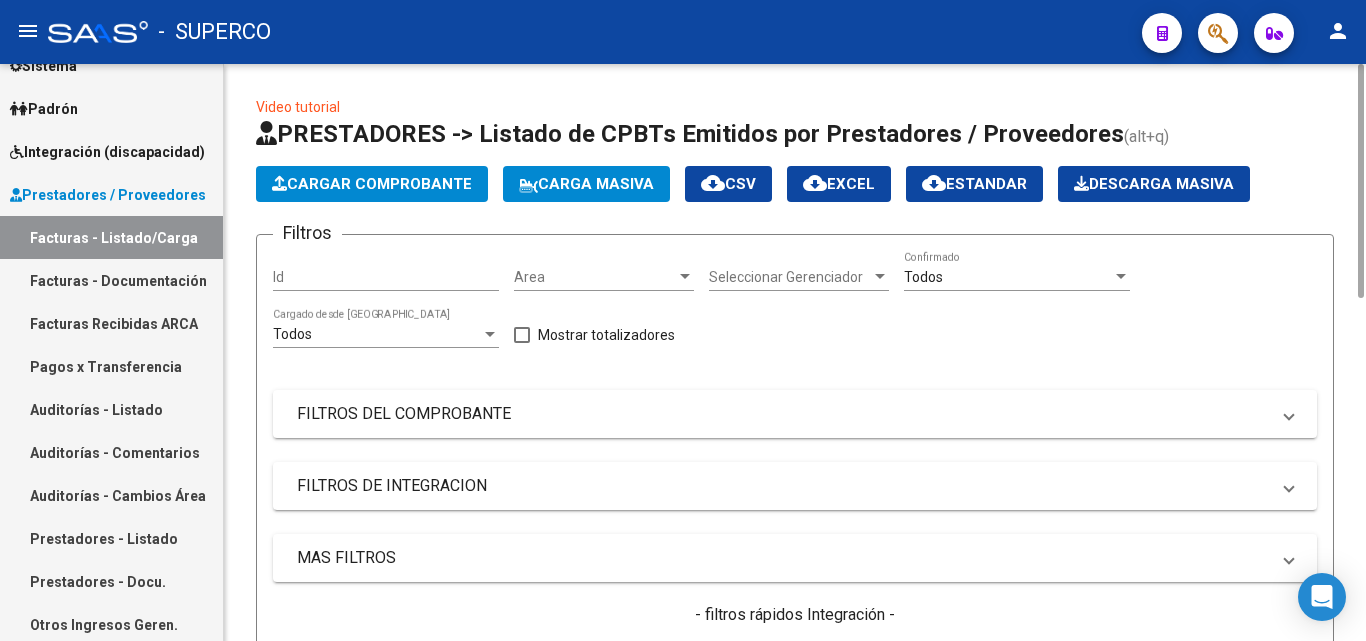 click on "Todos" at bounding box center [923, 277] 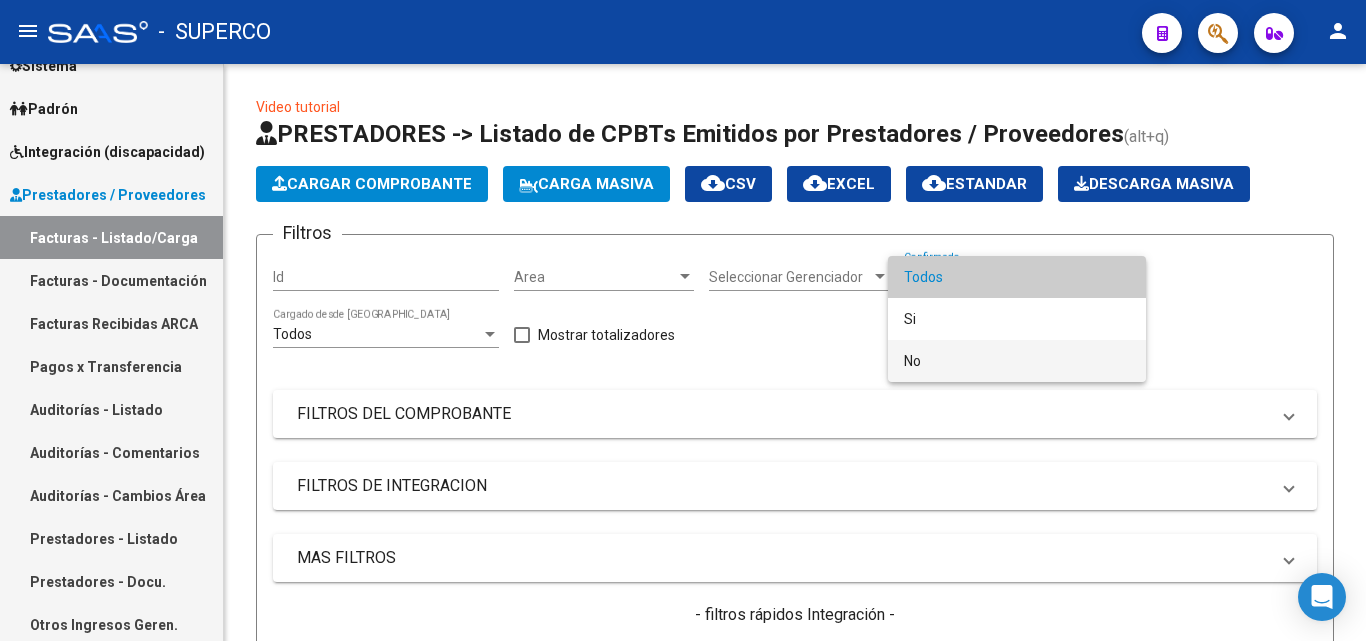click on "No" at bounding box center (1017, 361) 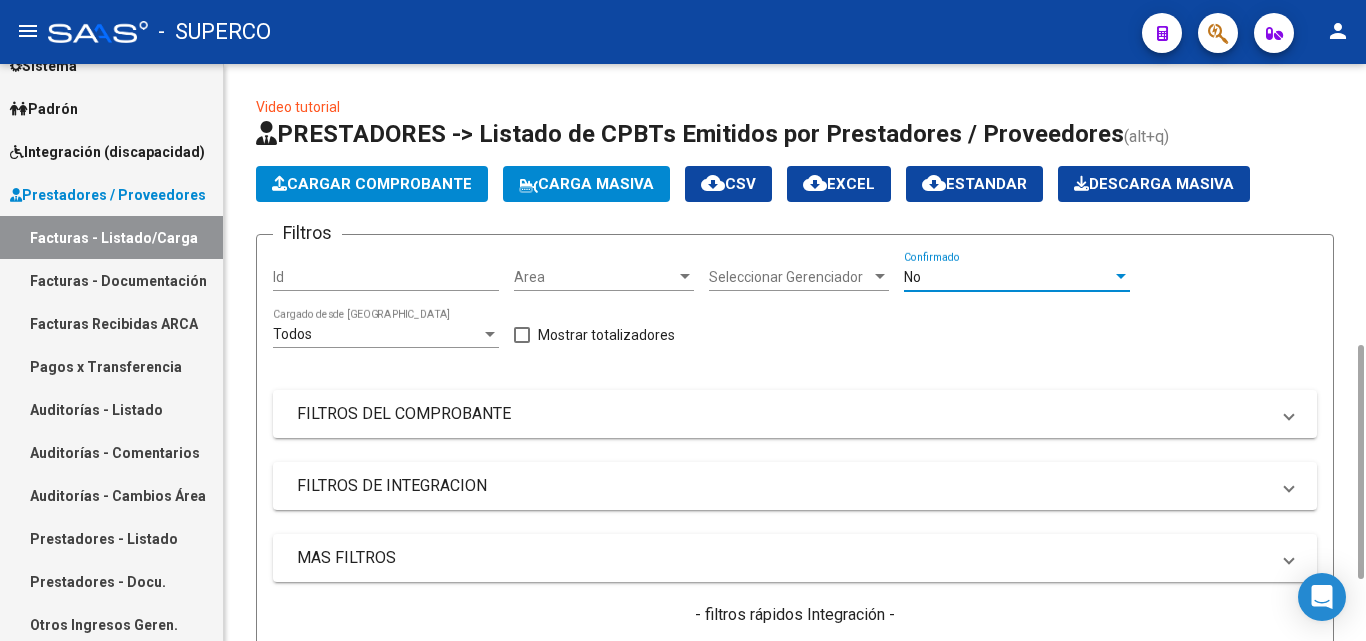 scroll, scrollTop: 200, scrollLeft: 0, axis: vertical 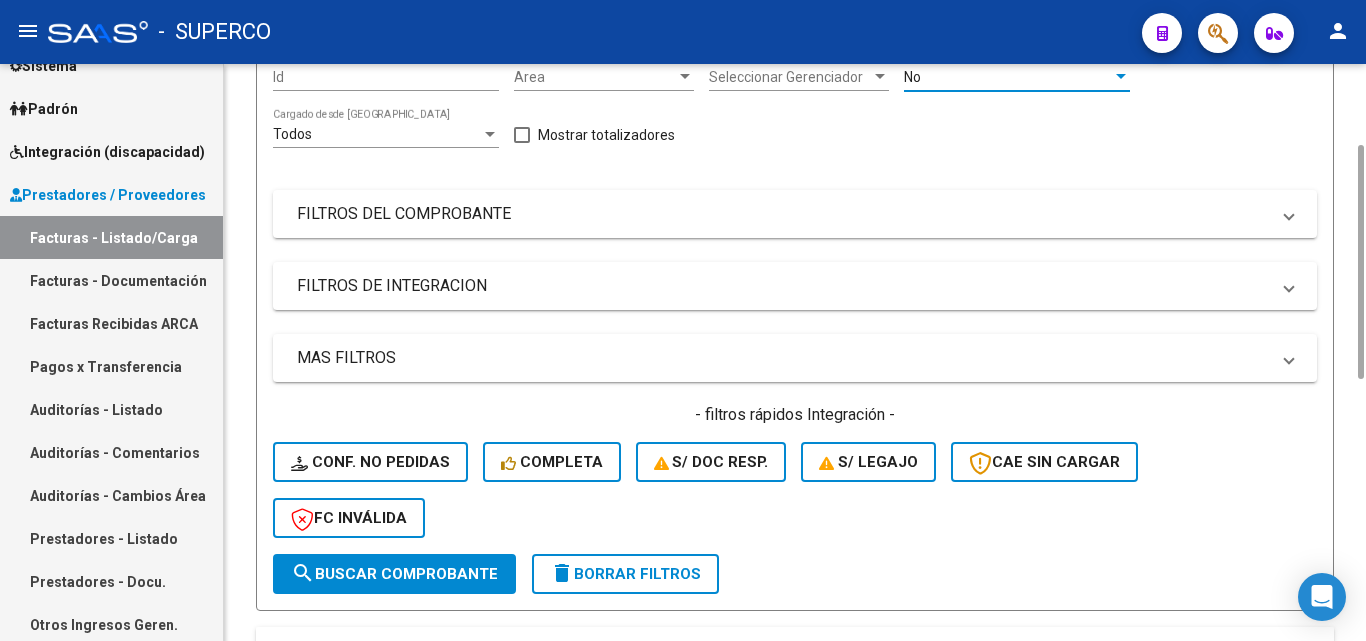 click on "search  Buscar Comprobante" 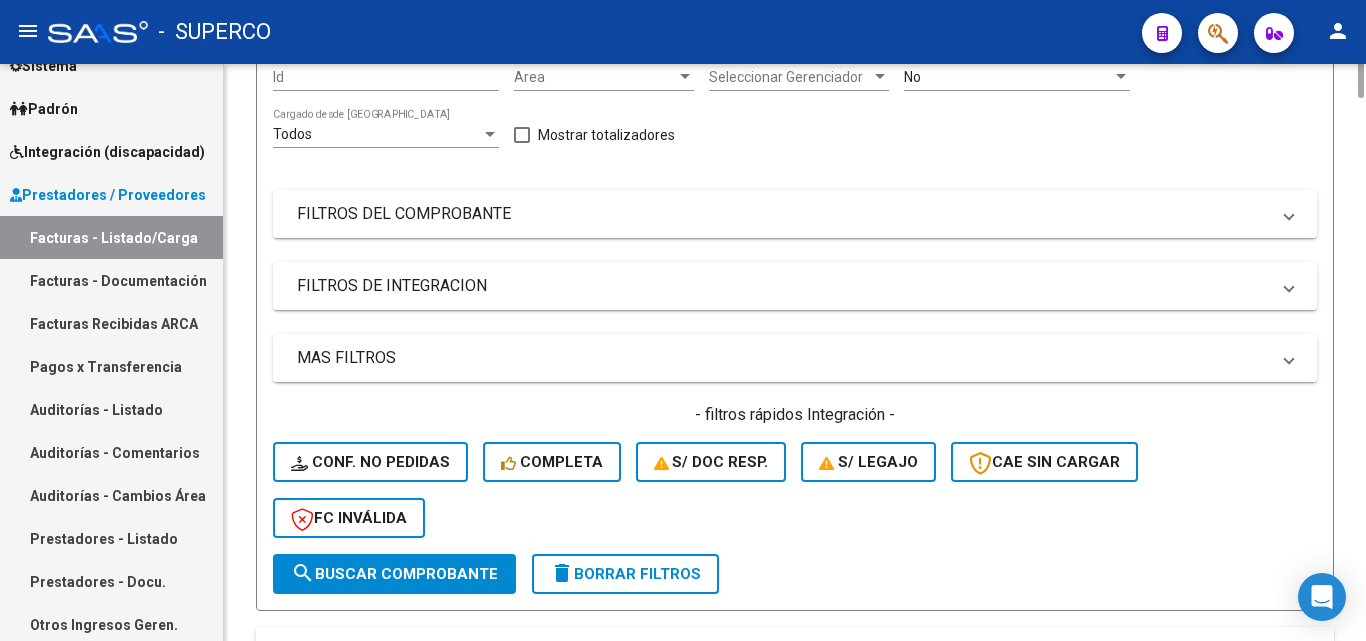 scroll, scrollTop: 0, scrollLeft: 0, axis: both 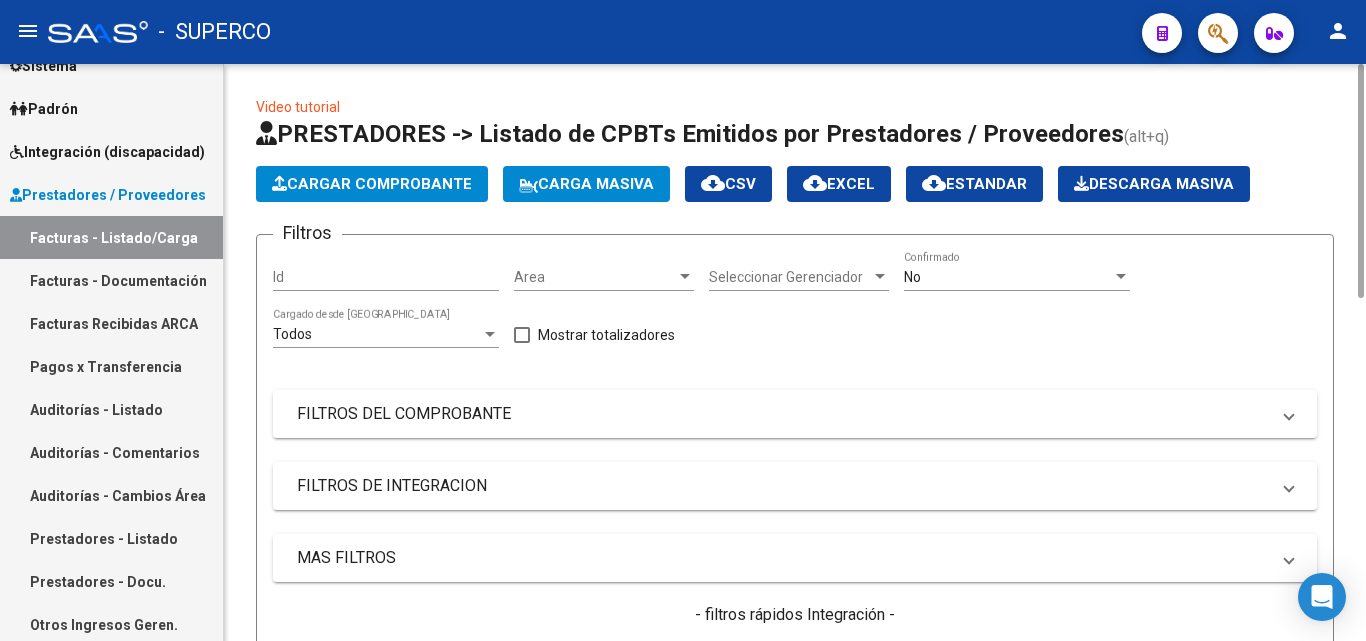 click on "cloud_download  EXCEL" 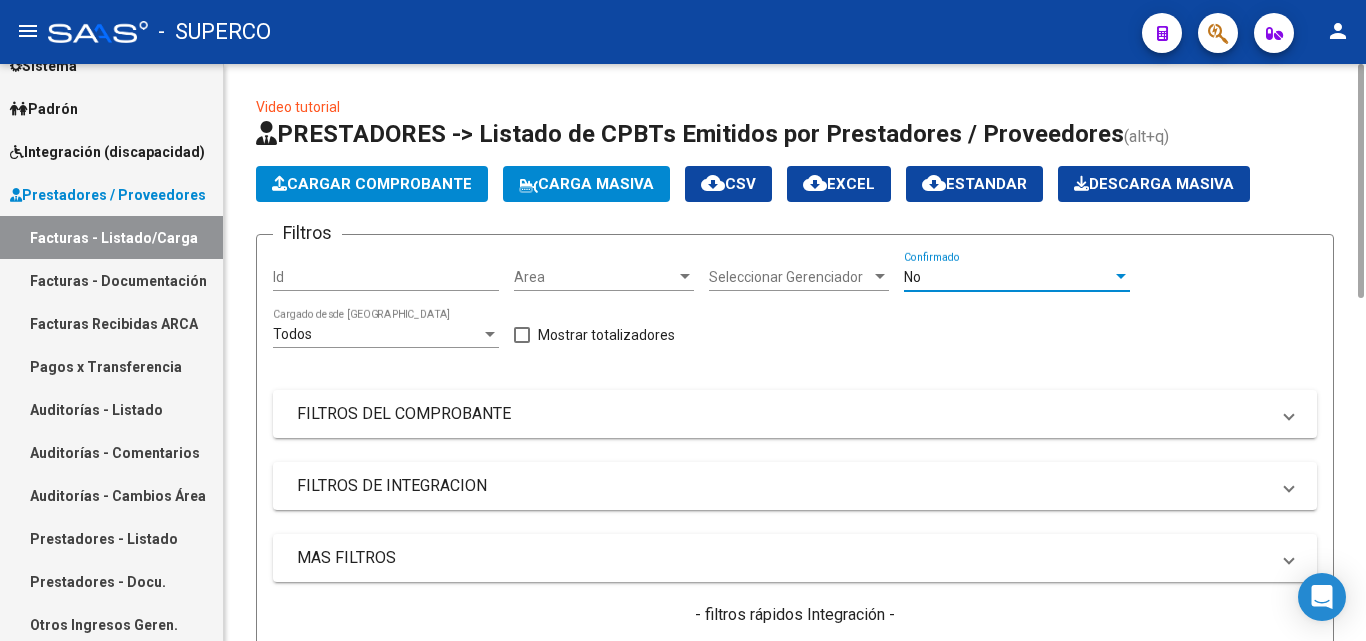 click on "No" at bounding box center [1008, 277] 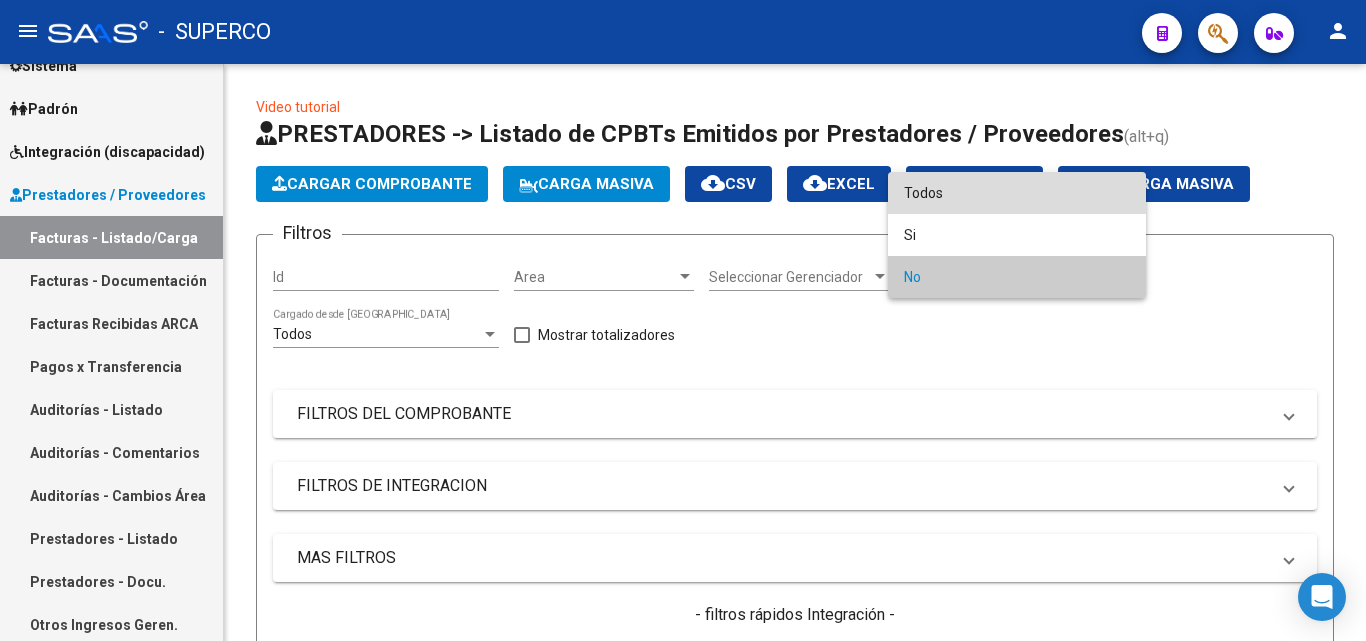 click on "Todos" at bounding box center [1017, 193] 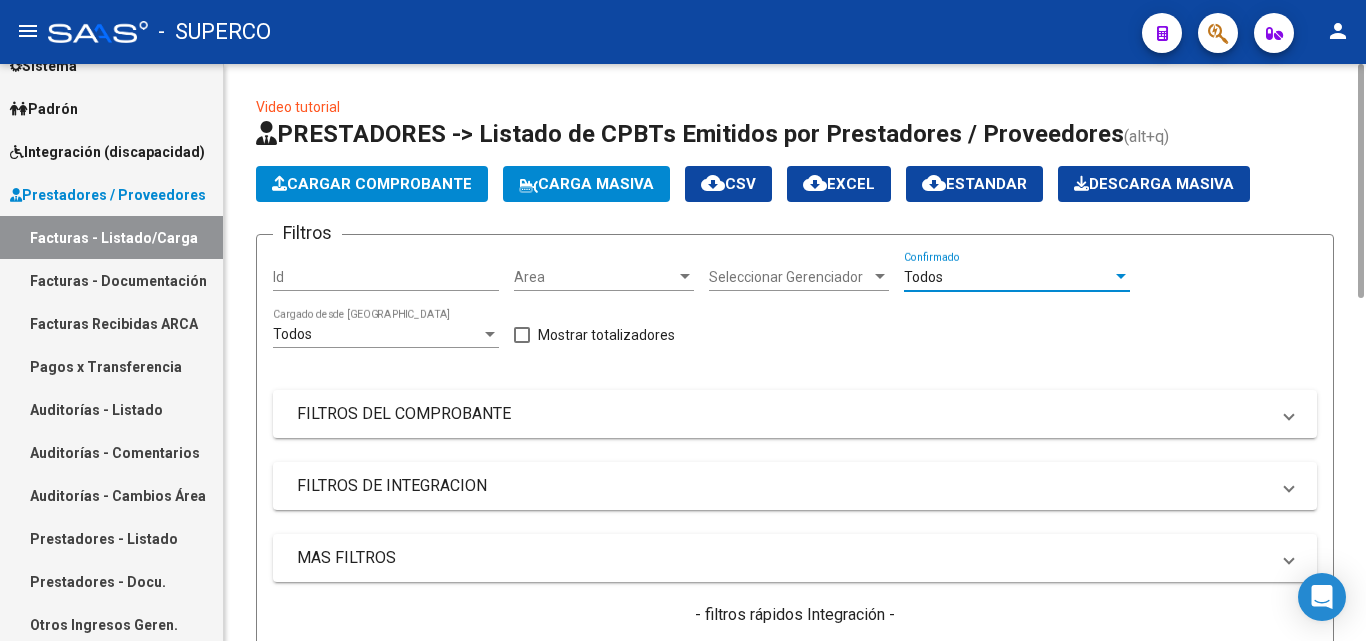scroll, scrollTop: 400, scrollLeft: 0, axis: vertical 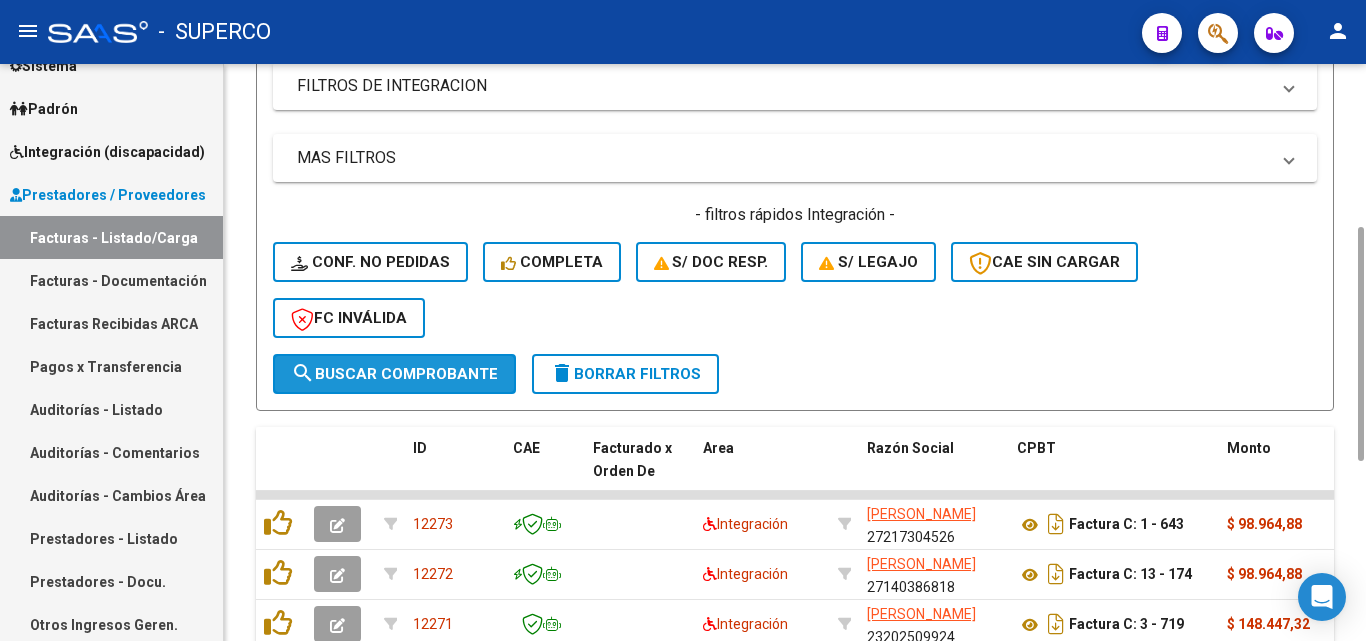 click on "search  Buscar Comprobante" 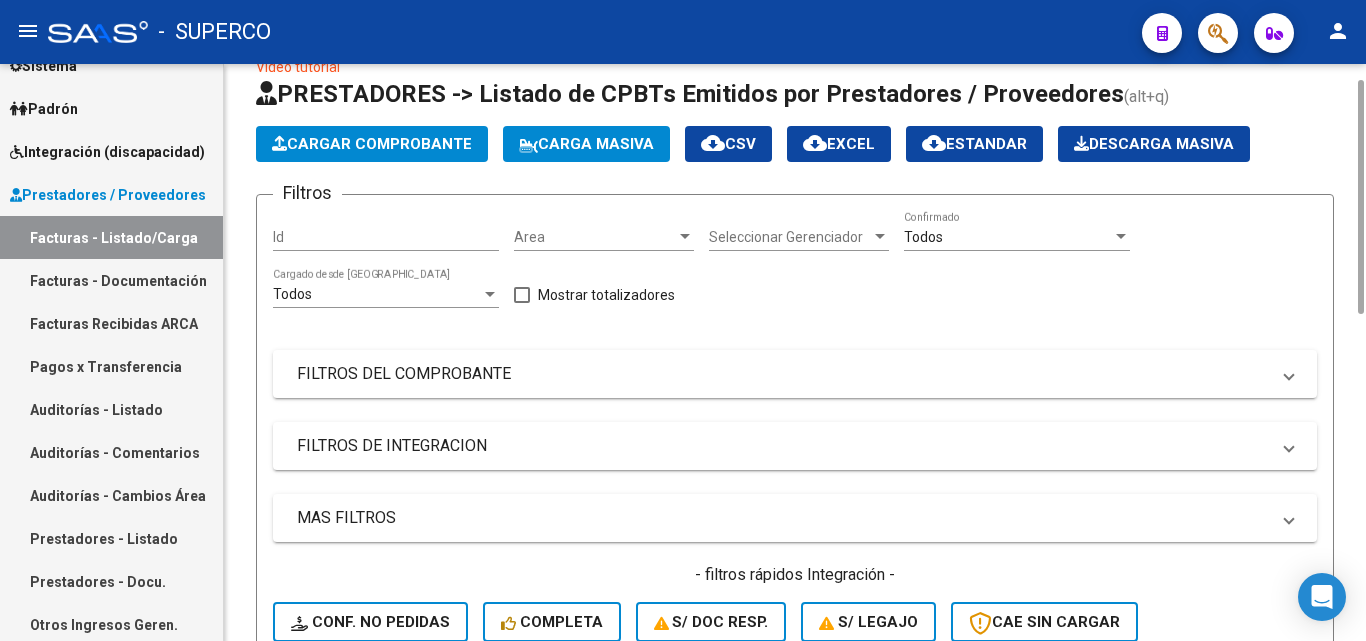 scroll, scrollTop: 0, scrollLeft: 0, axis: both 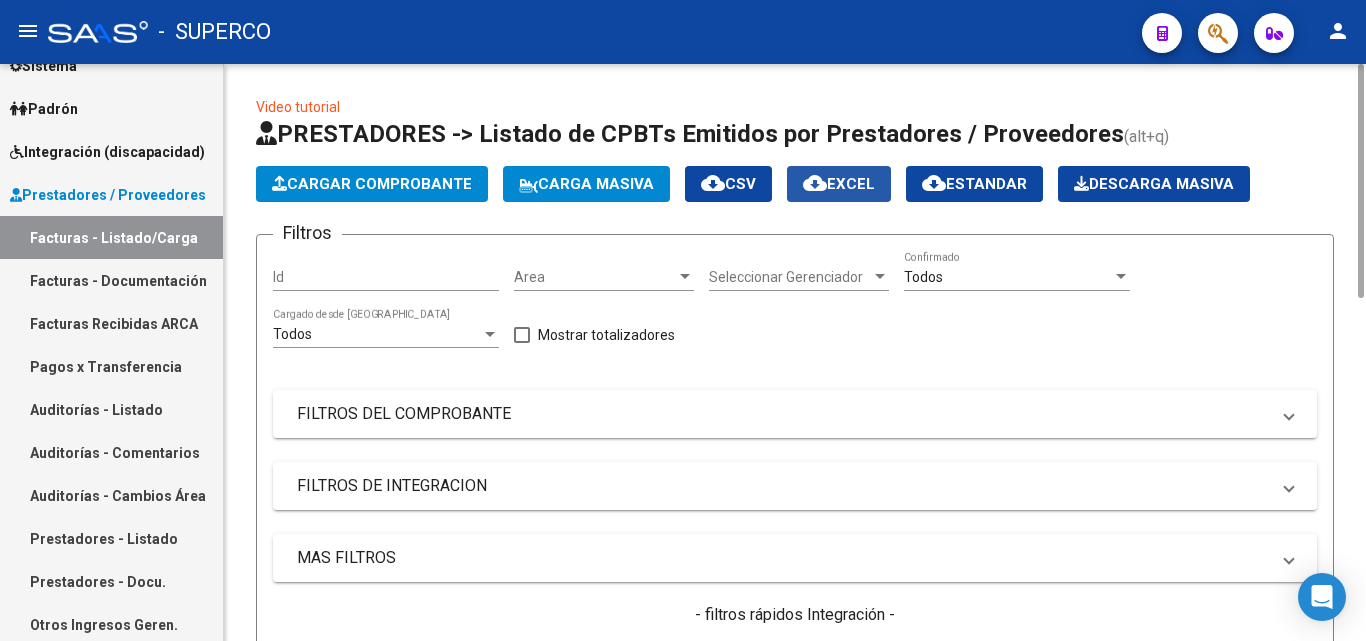 click on "cloud_download  EXCEL" 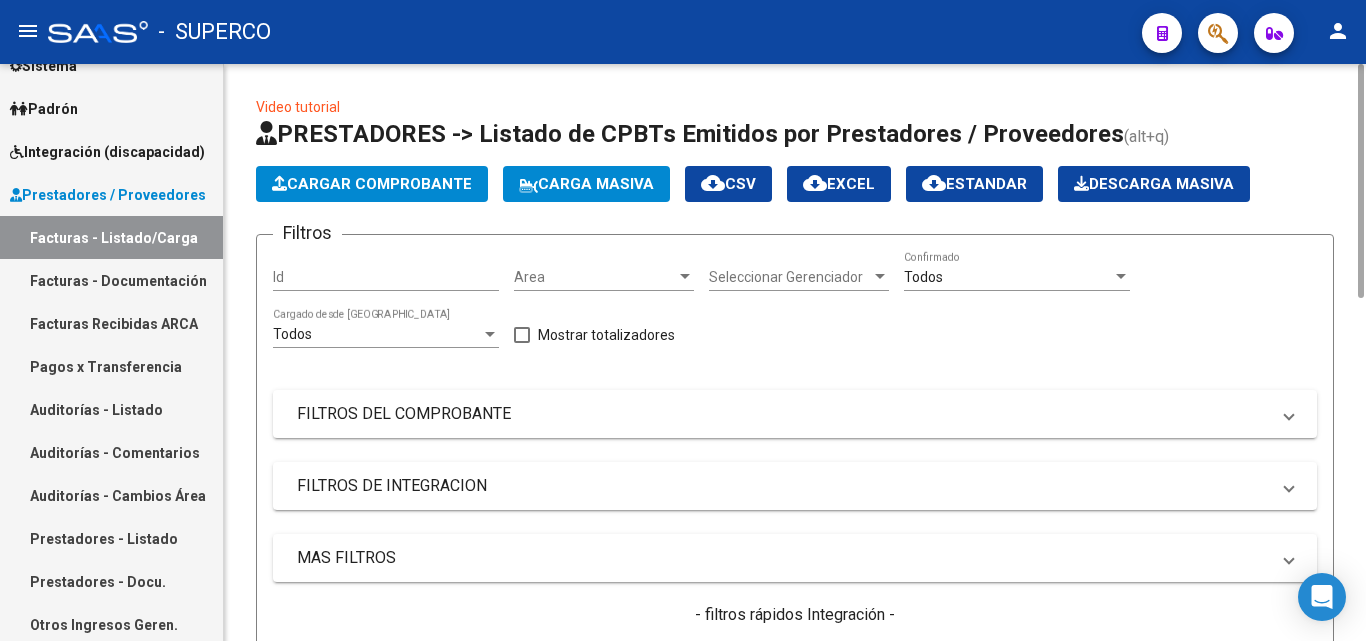 click on "cloud_download  Estandar" 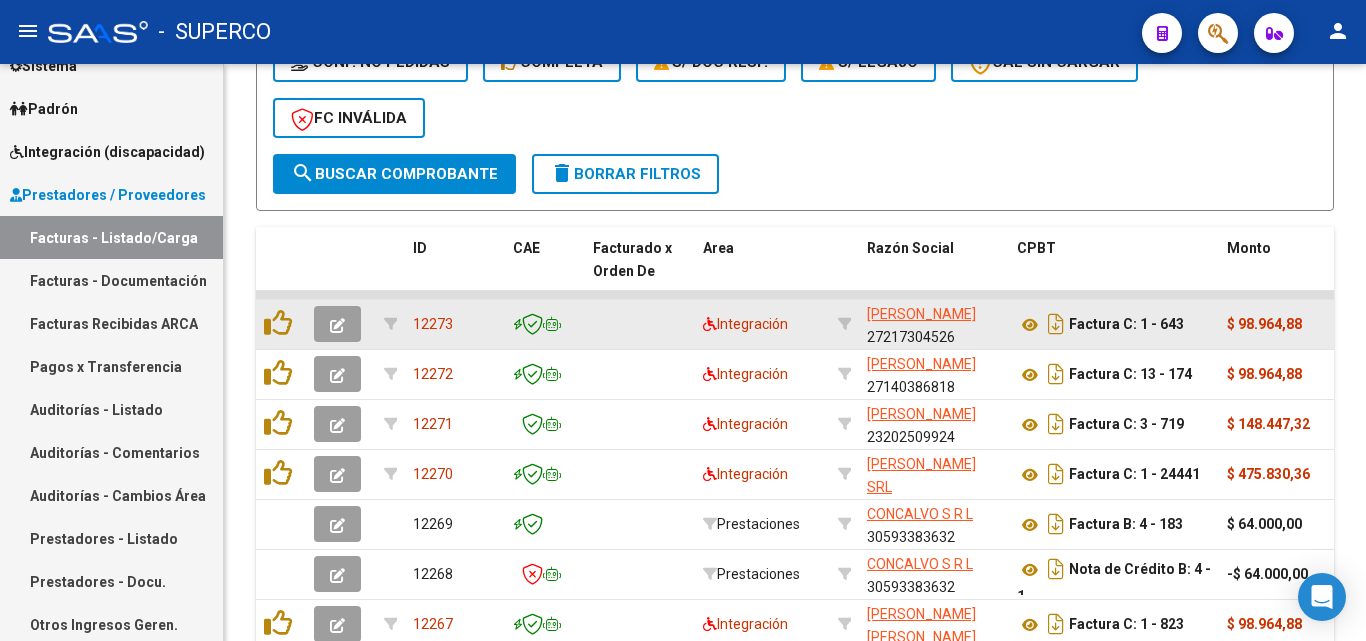 scroll, scrollTop: 200, scrollLeft: 0, axis: vertical 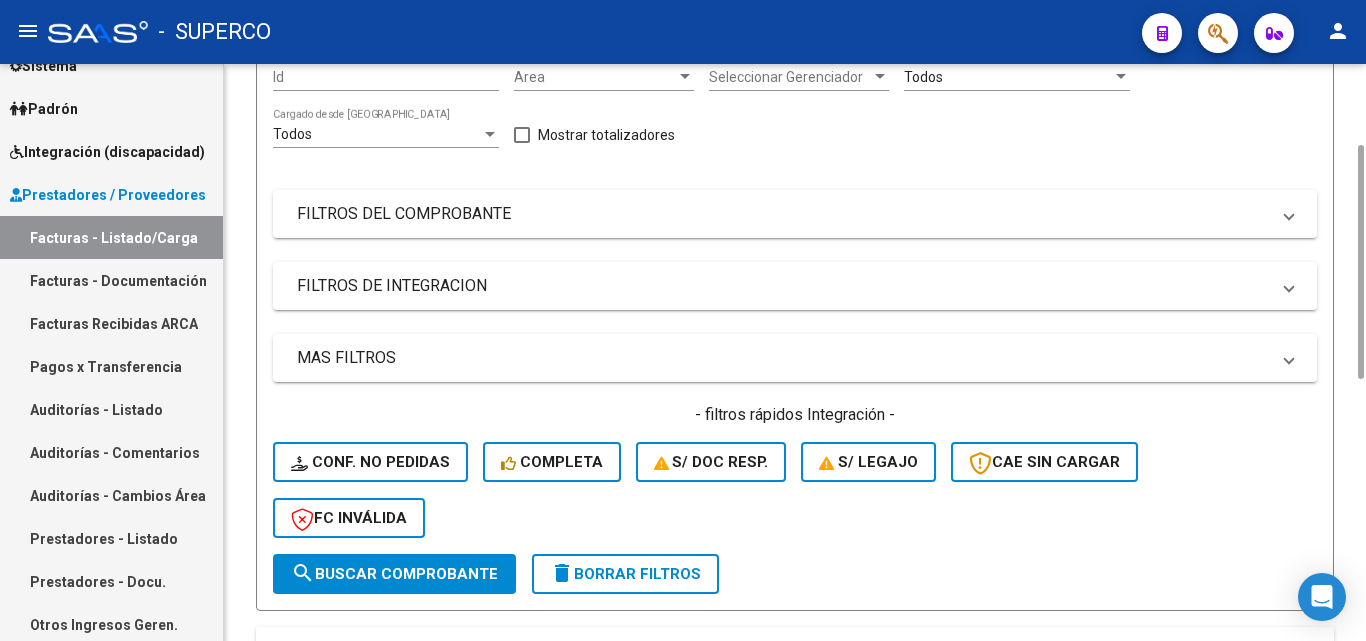 click on "search  Buscar Comprobante" 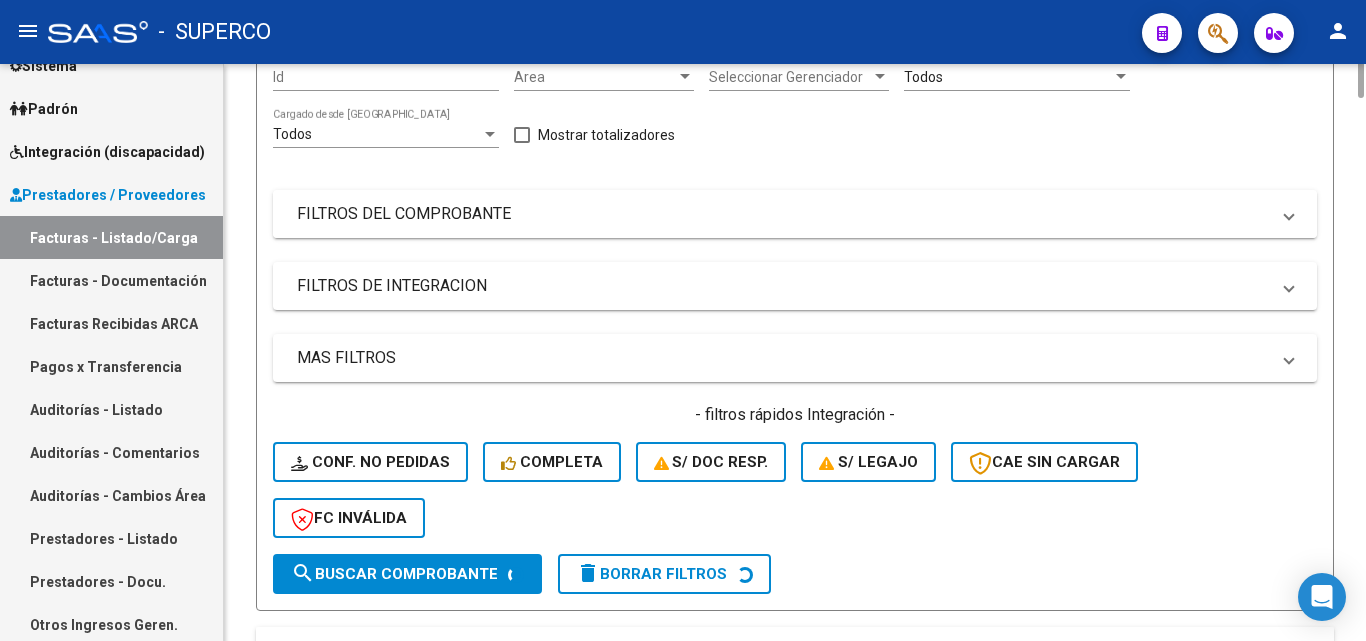 scroll, scrollTop: 0, scrollLeft: 0, axis: both 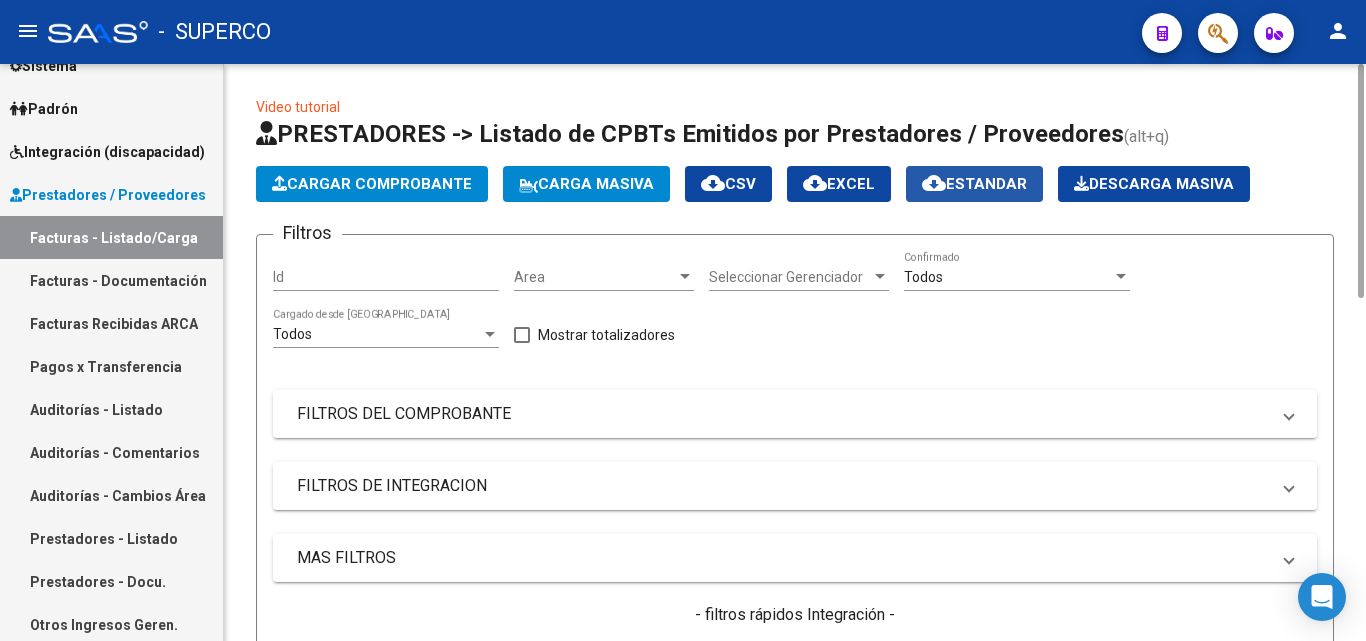click on "cloud_download  Estandar" 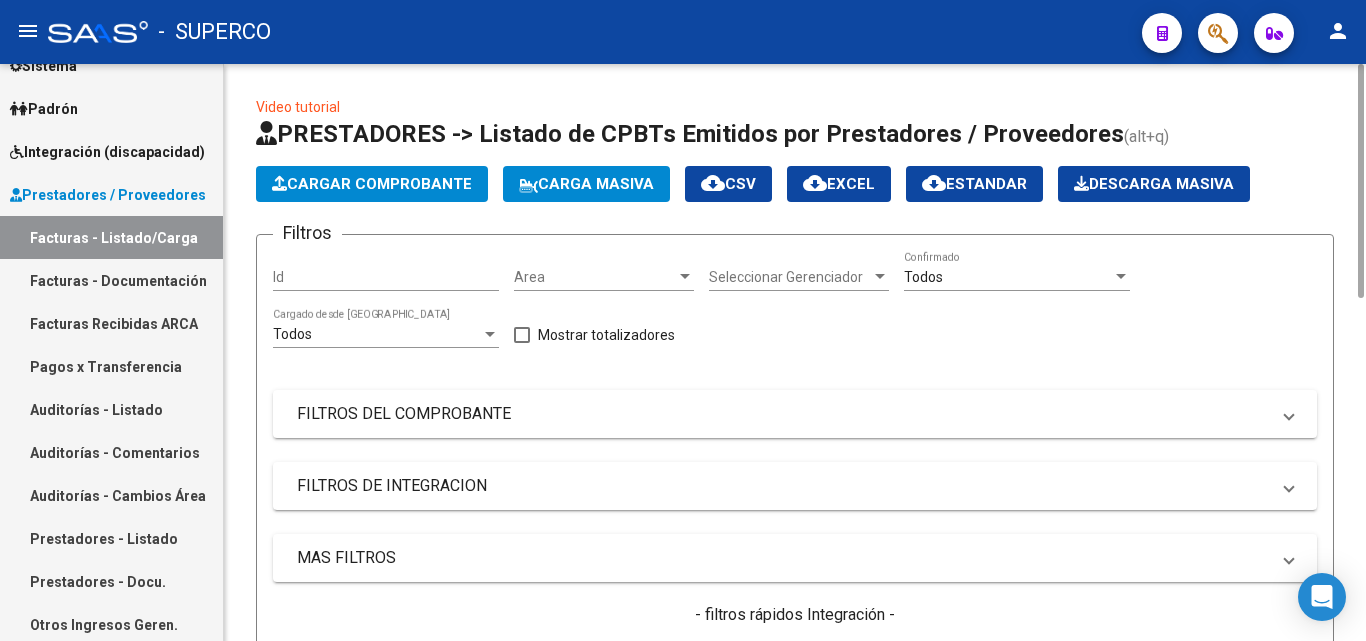 click on "Id" at bounding box center (386, 277) 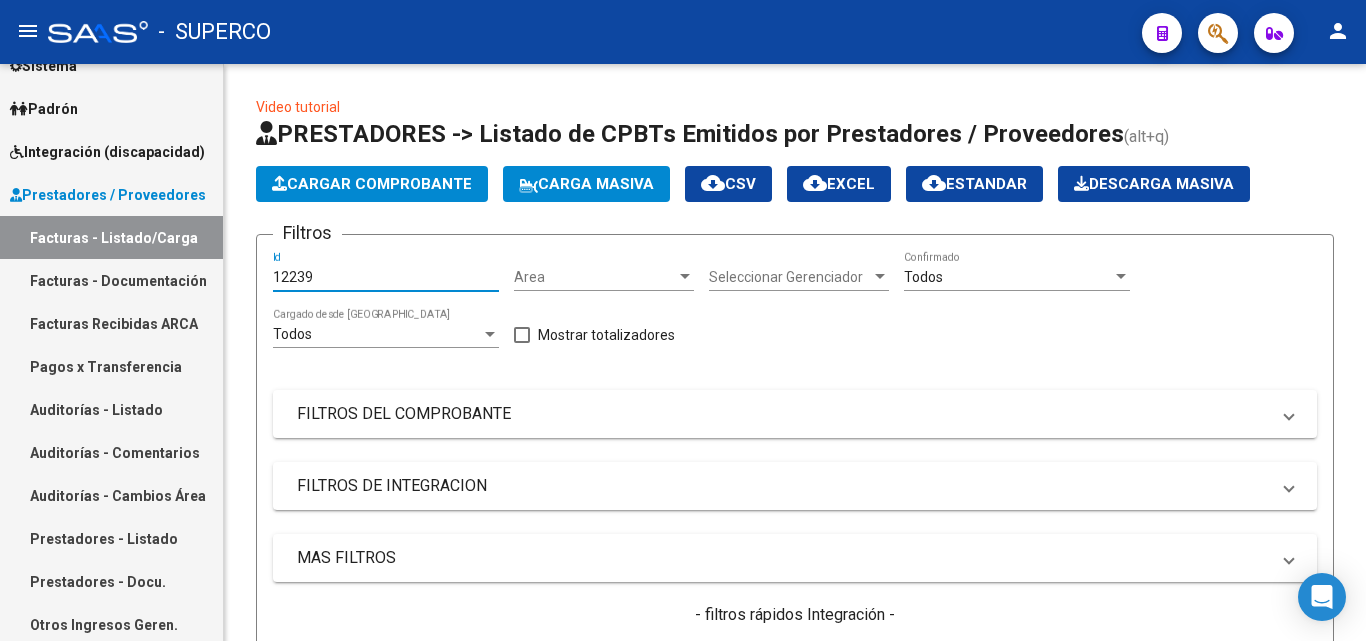 scroll, scrollTop: 600, scrollLeft: 0, axis: vertical 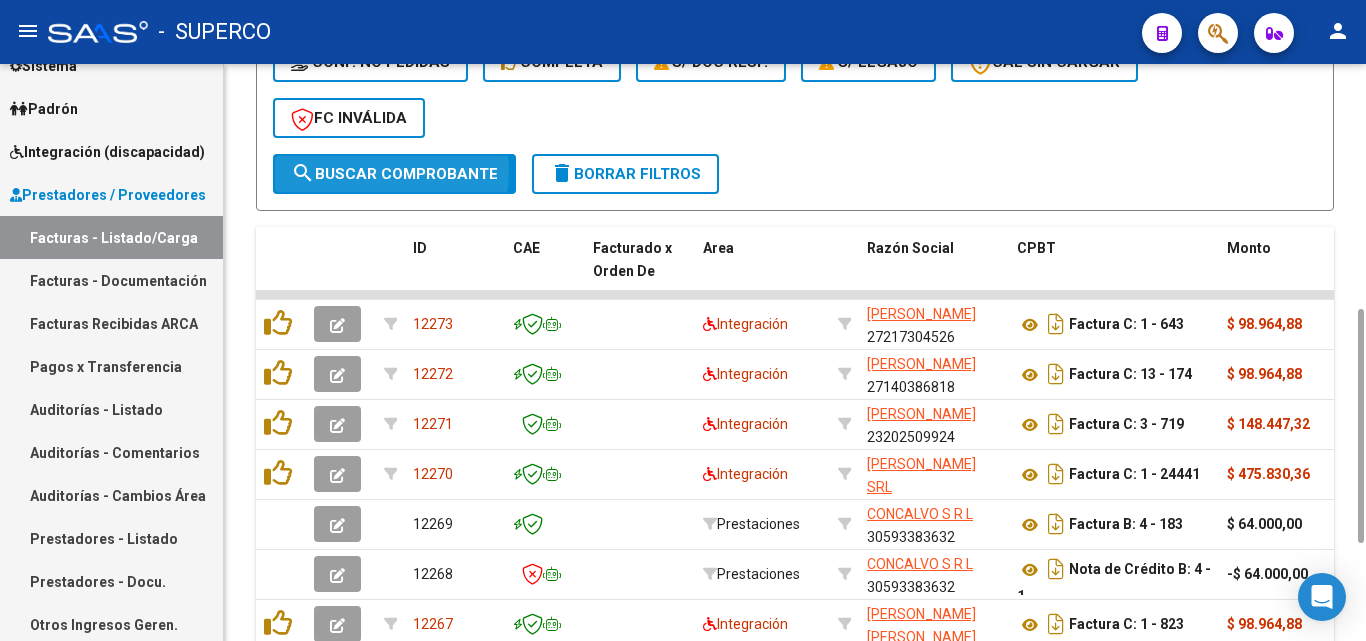 click on "search  Buscar Comprobante" 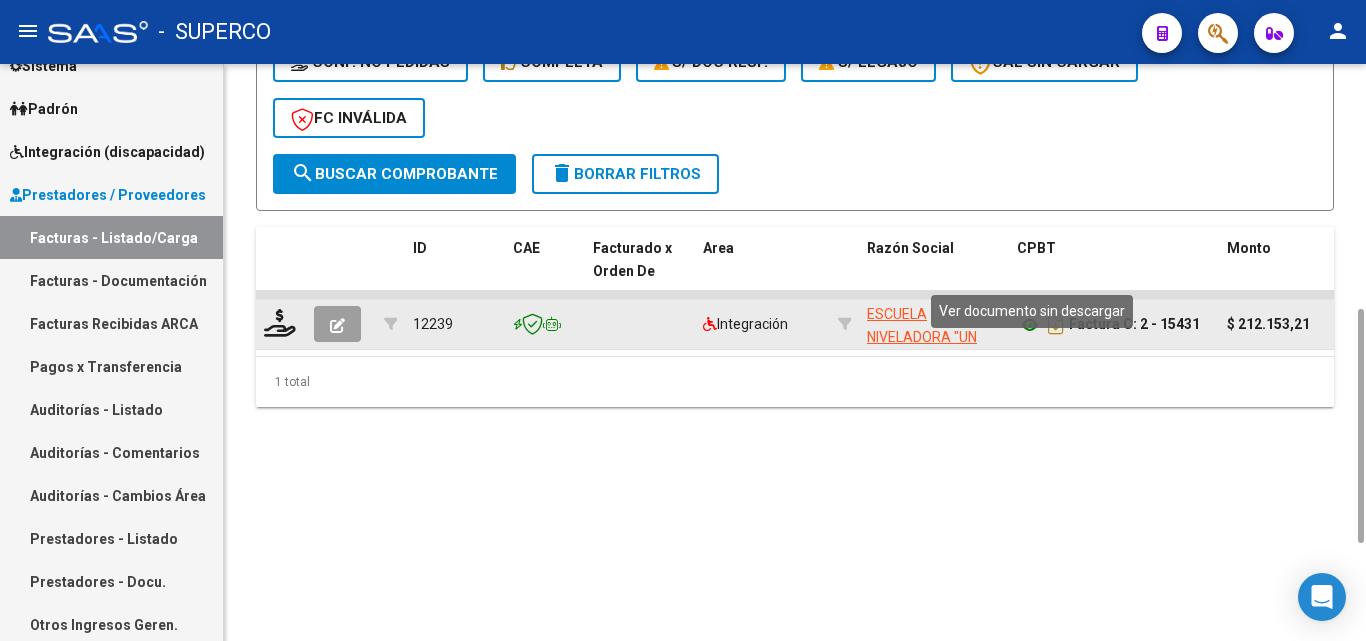 click 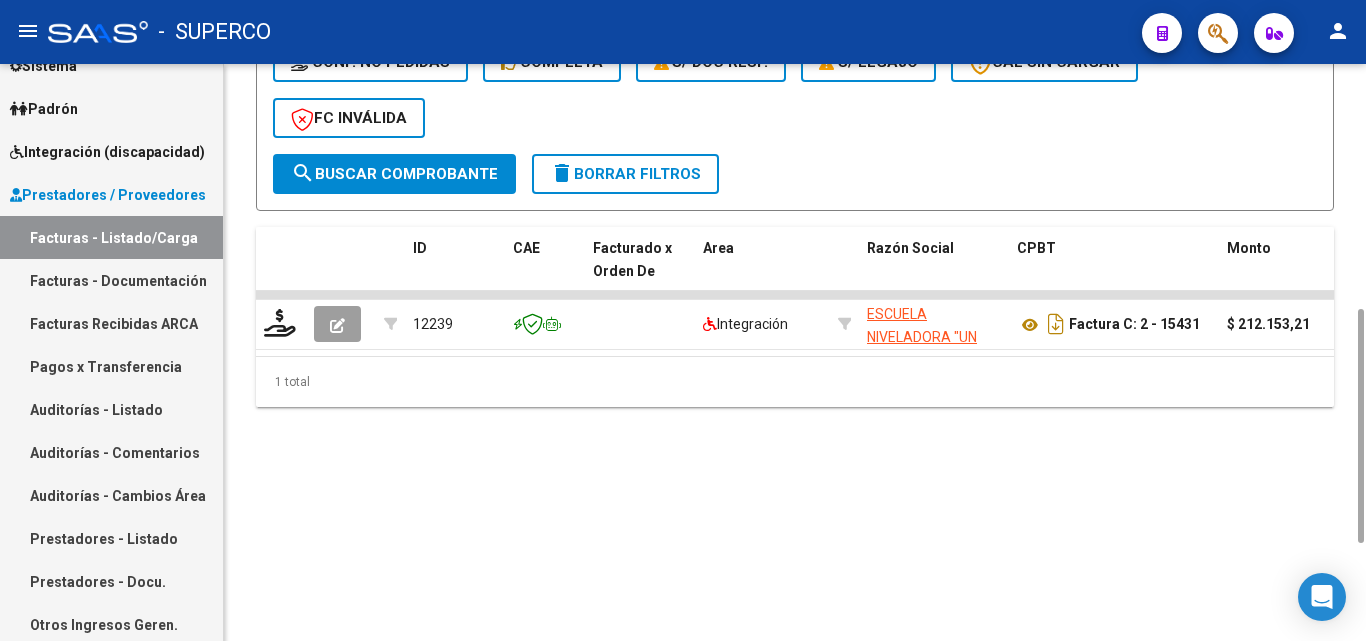 scroll, scrollTop: 0, scrollLeft: 0, axis: both 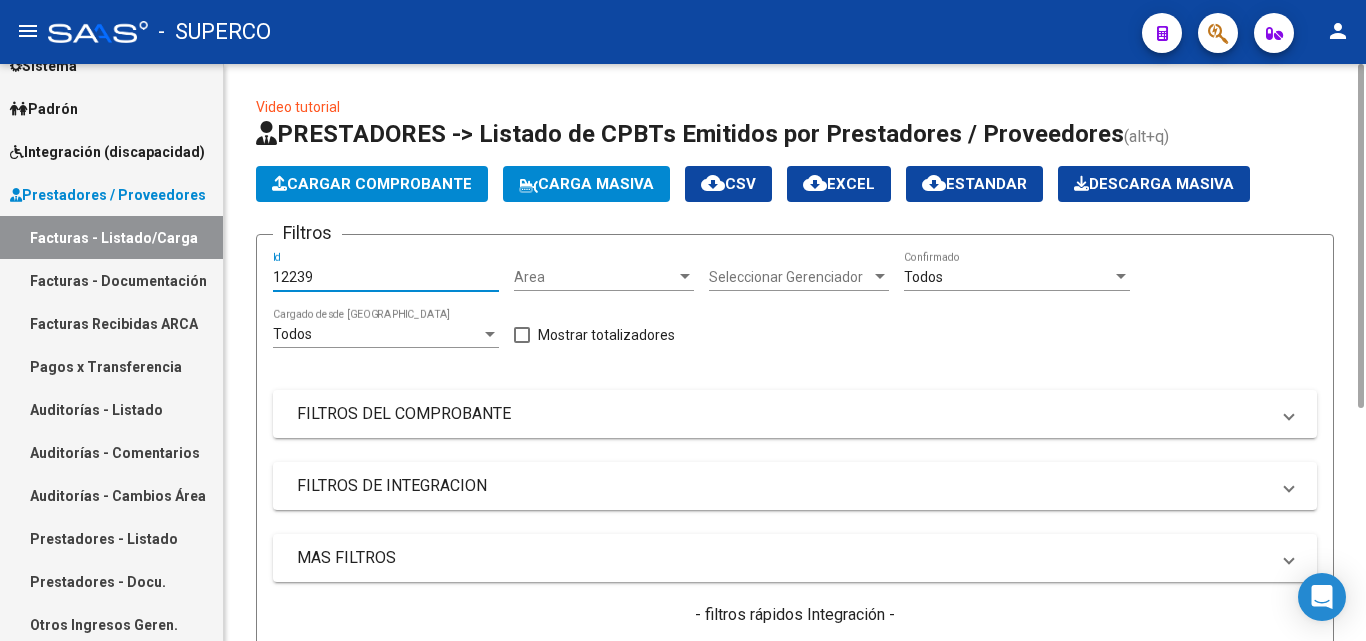 click on "12239" at bounding box center (386, 277) 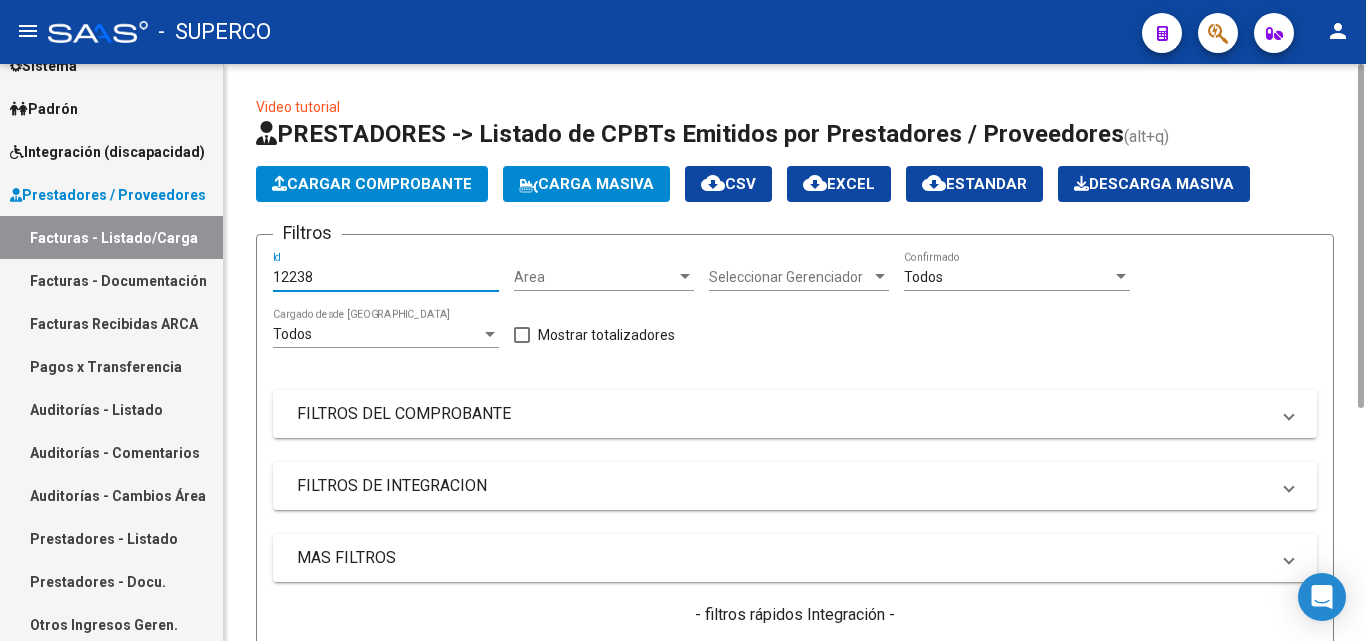 scroll, scrollTop: 390, scrollLeft: 0, axis: vertical 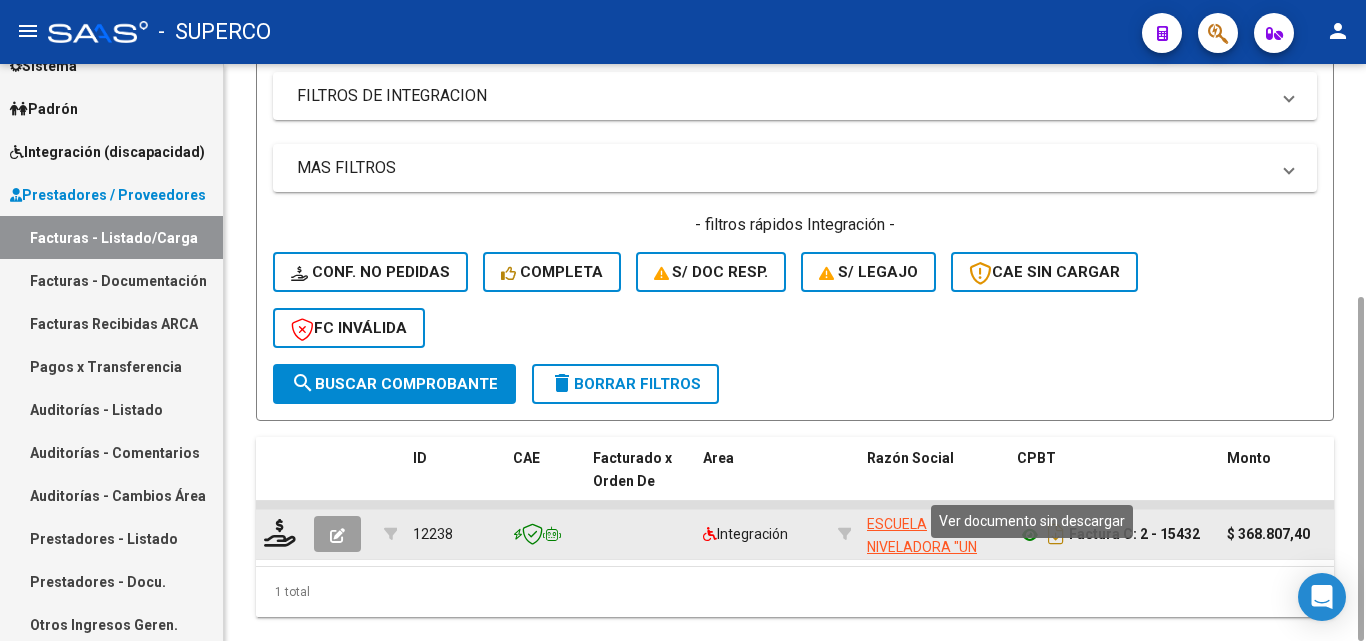type on "12238" 